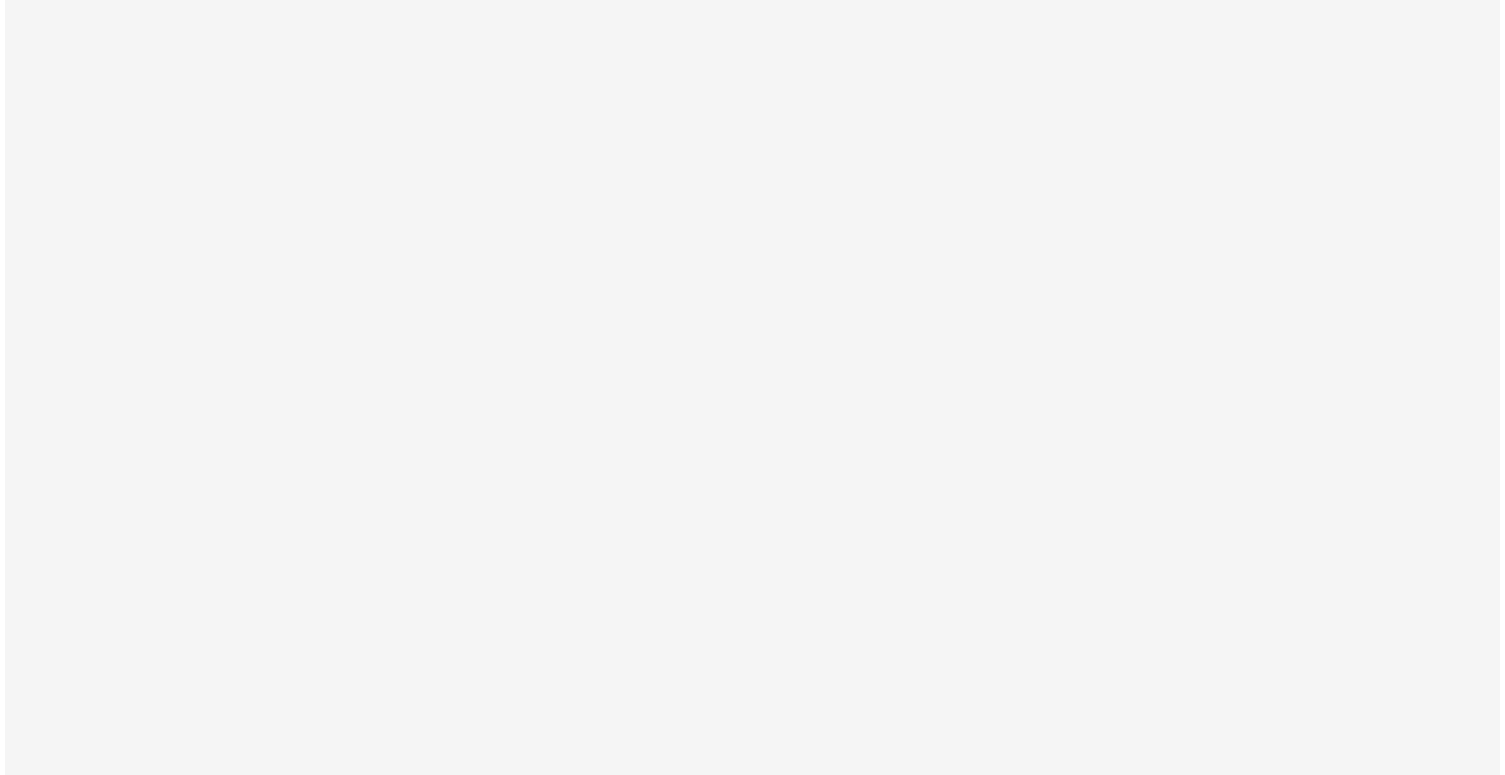scroll, scrollTop: 0, scrollLeft: 0, axis: both 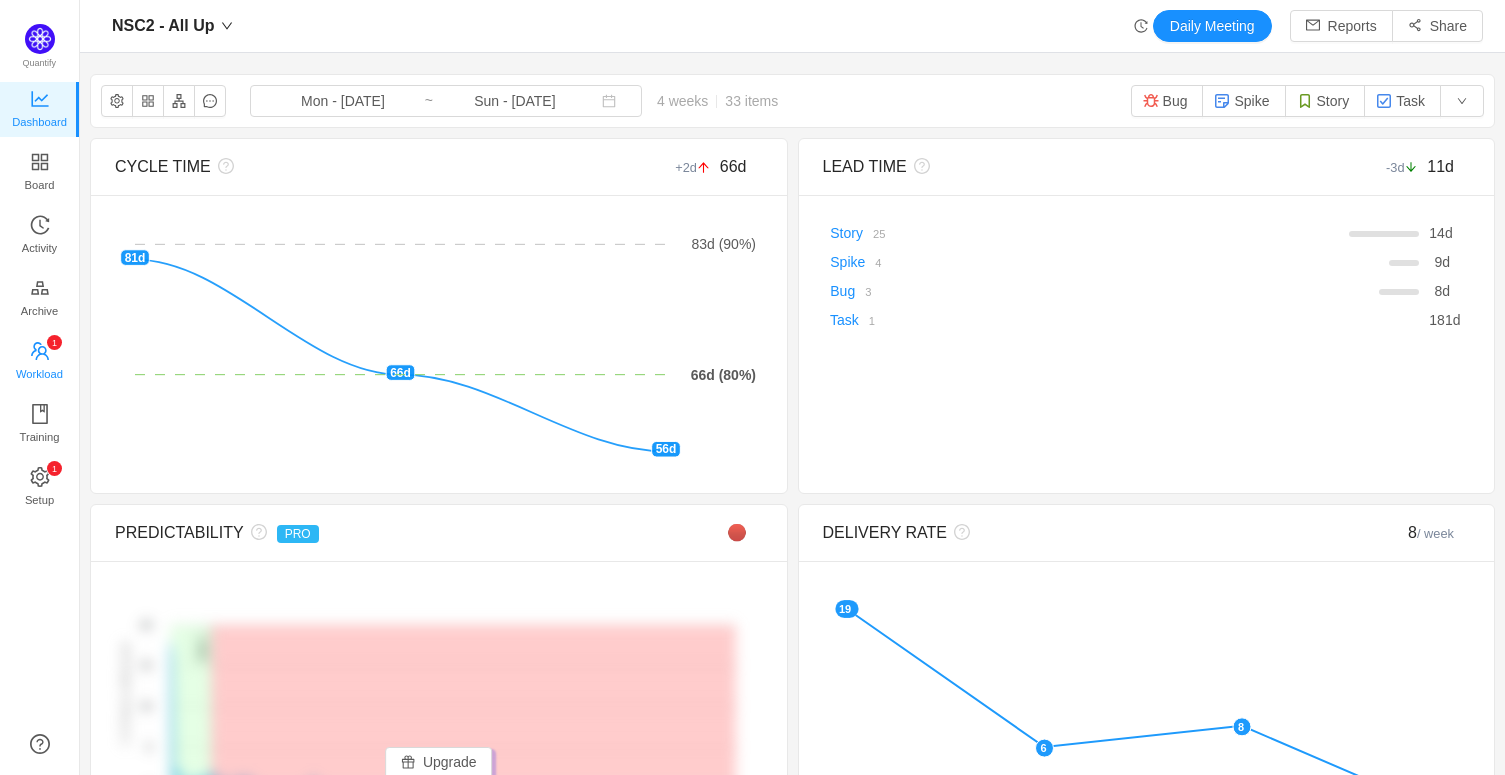 click 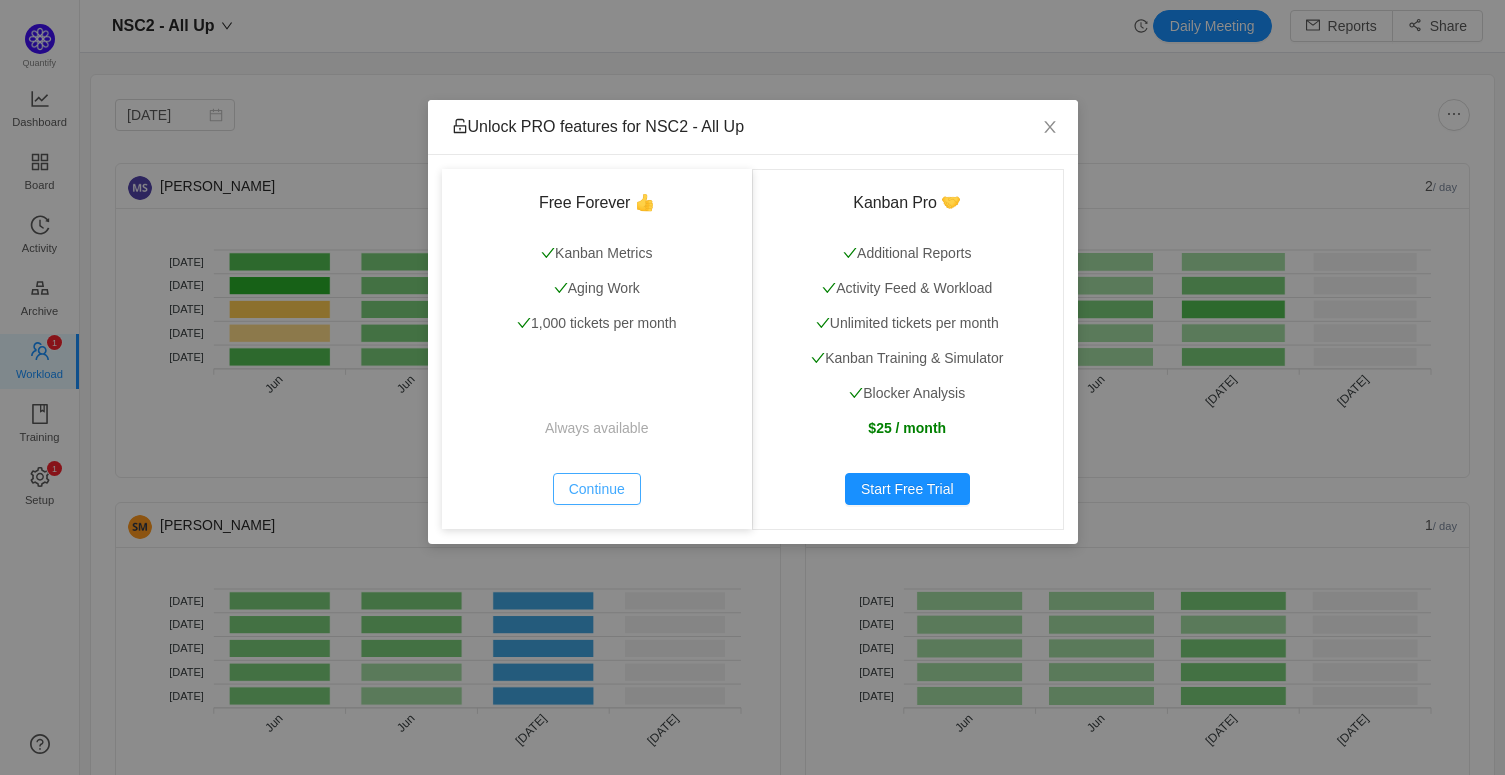 click on "Continue" at bounding box center (597, 489) 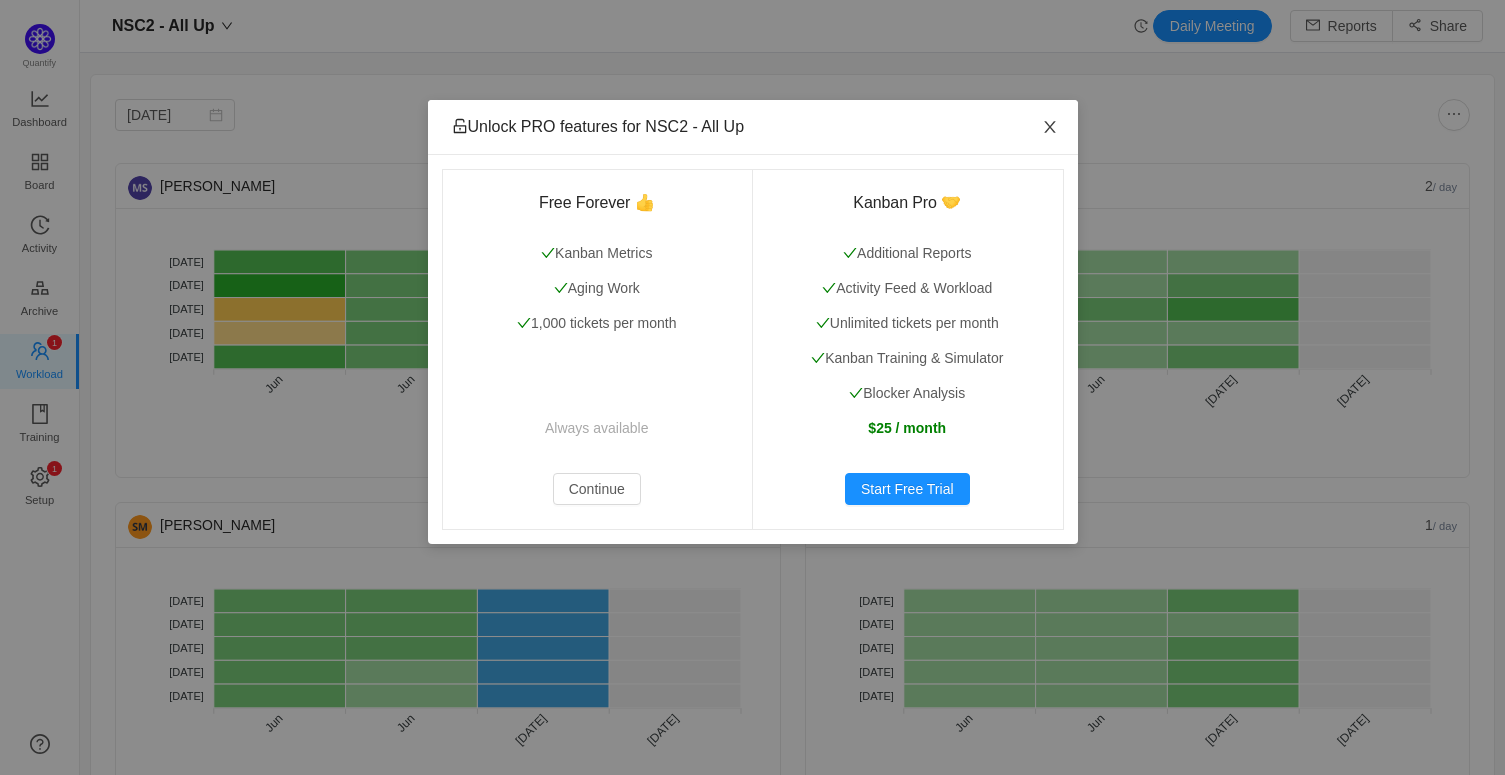 click 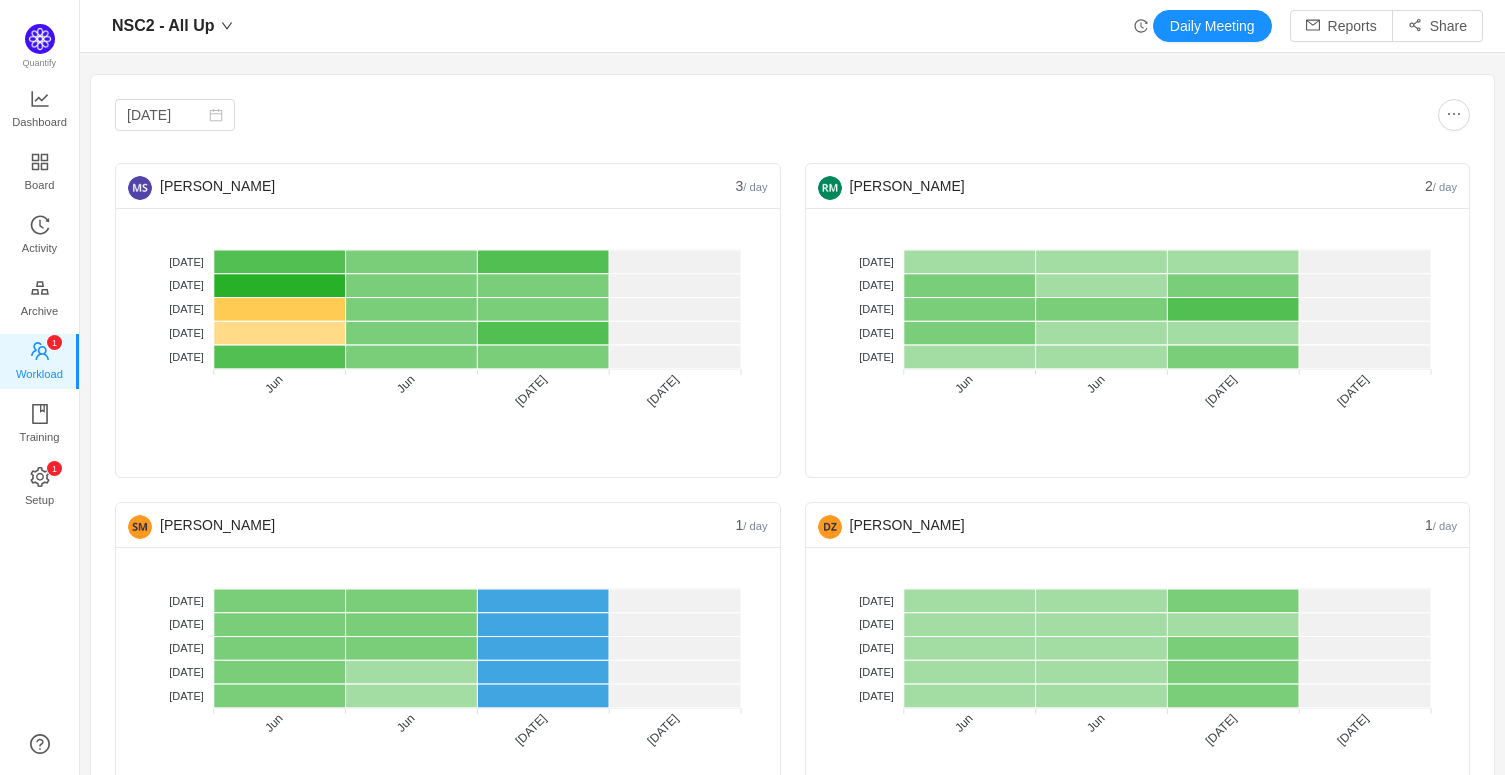 scroll, scrollTop: 181, scrollLeft: 0, axis: vertical 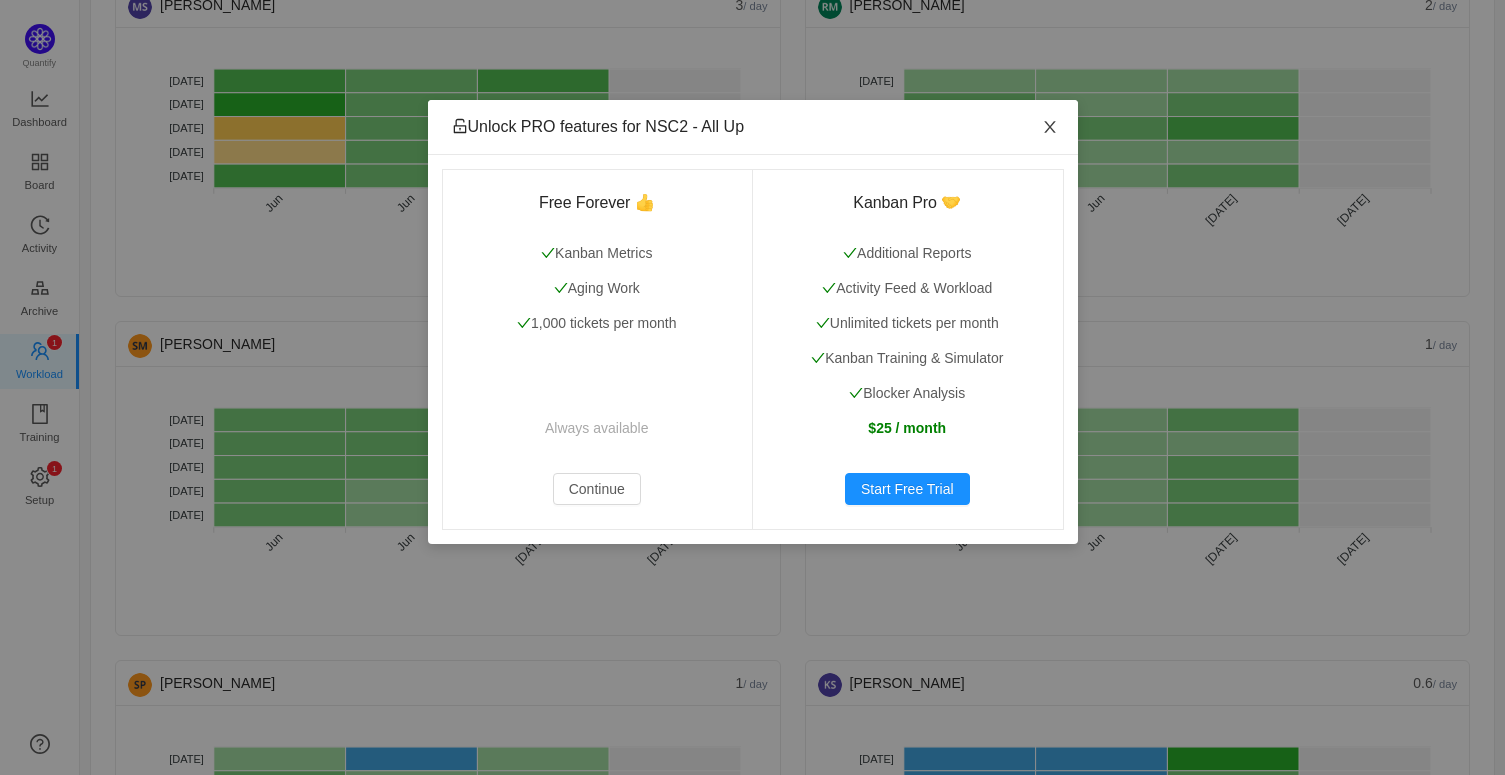 click 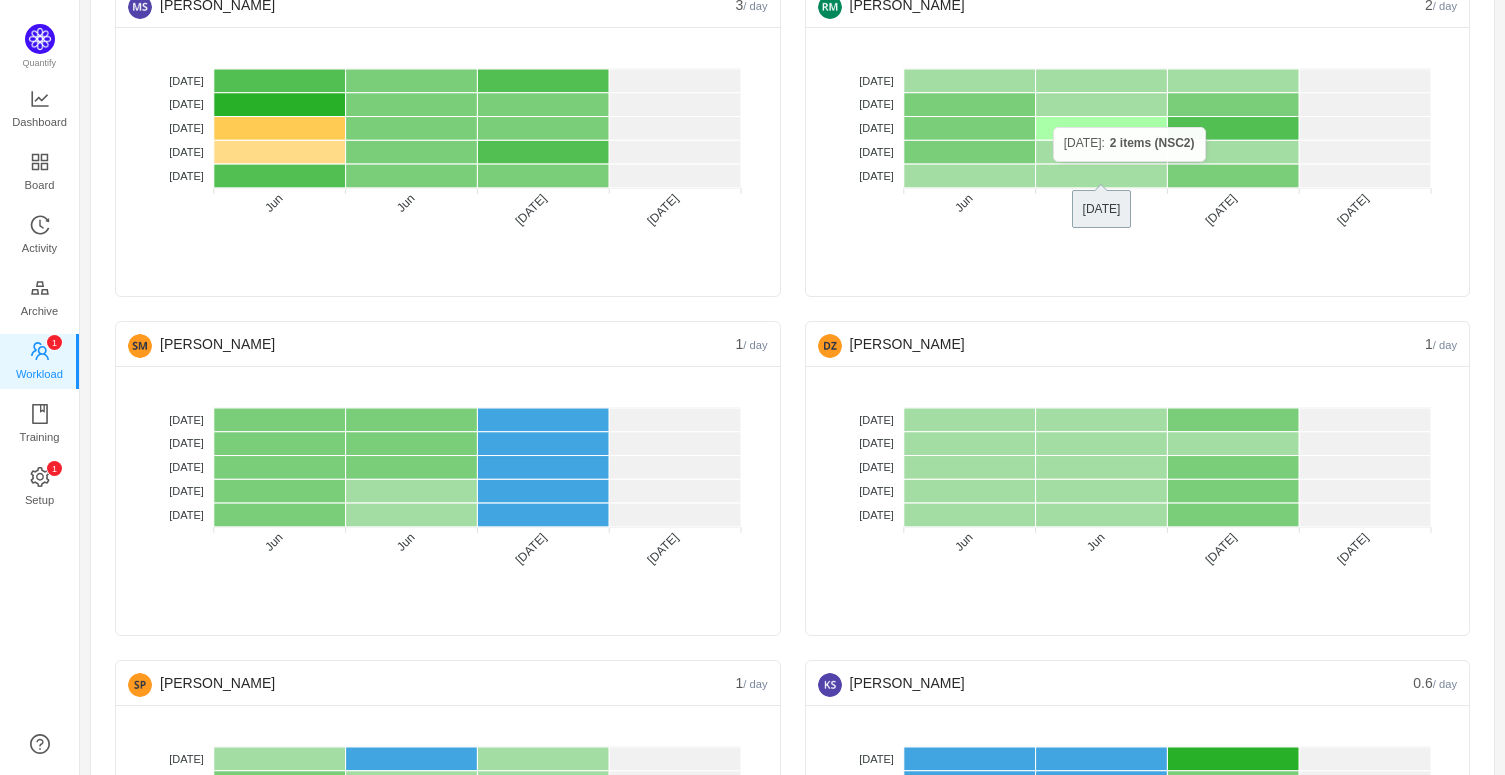 scroll, scrollTop: 0, scrollLeft: 0, axis: both 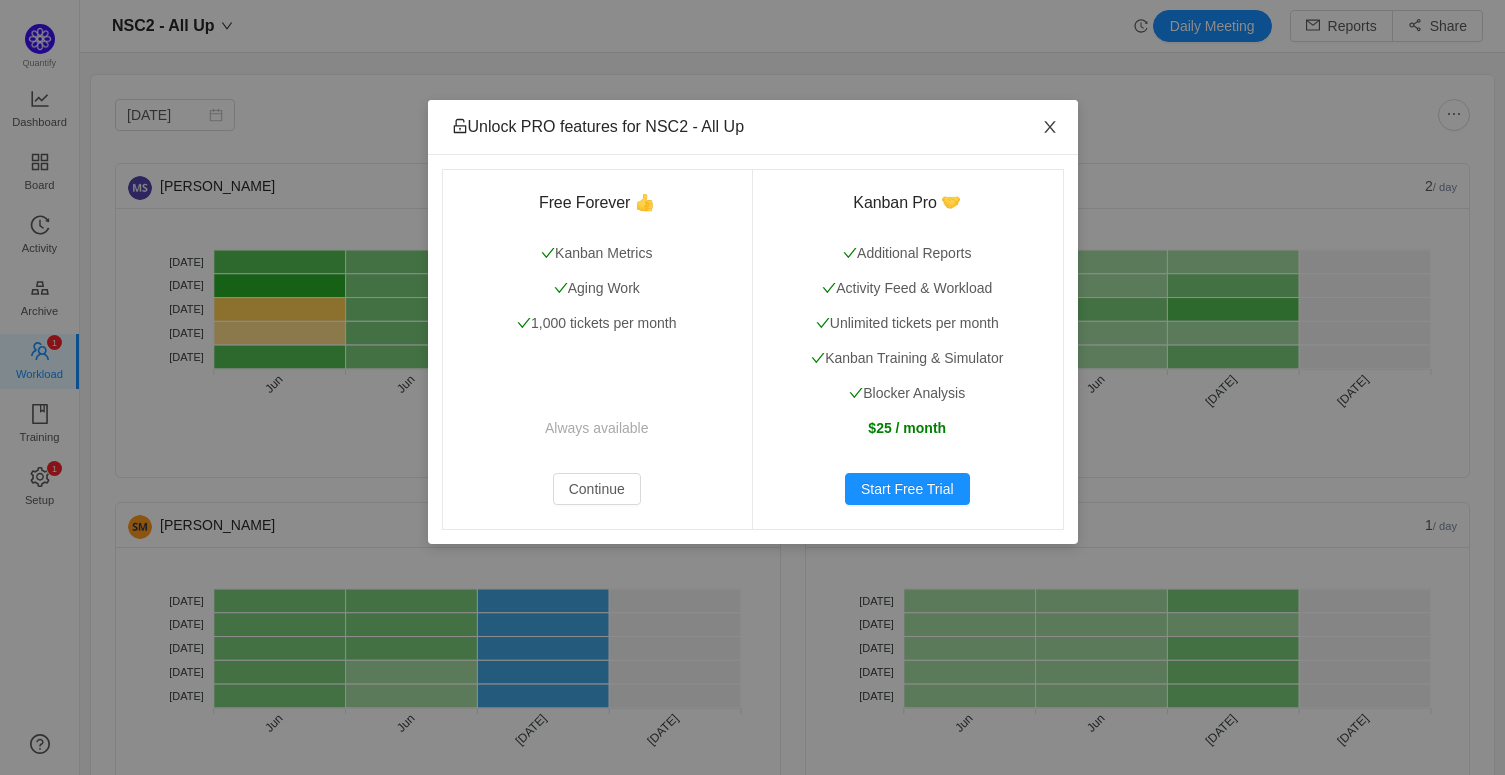 click 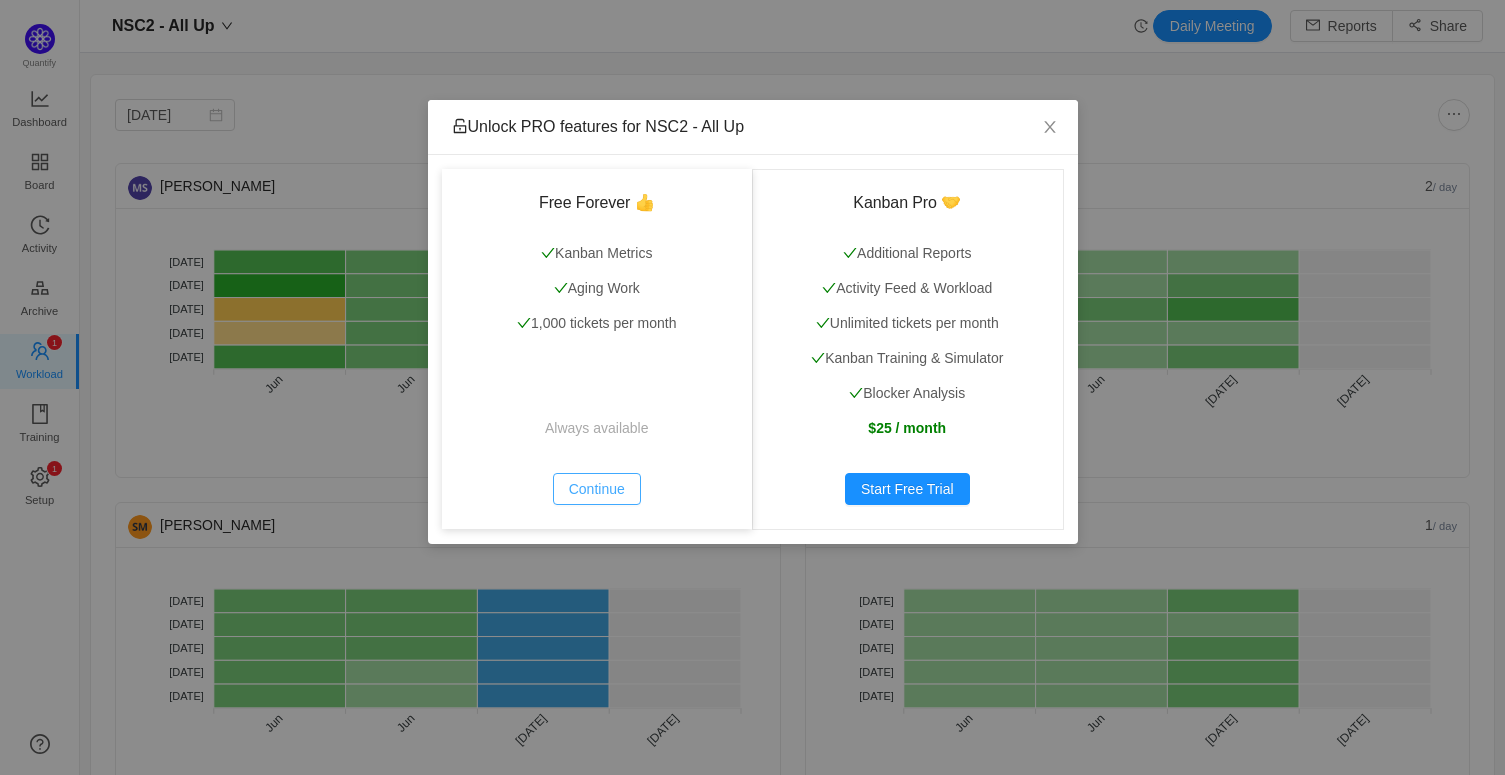 click on "Continue" at bounding box center (597, 489) 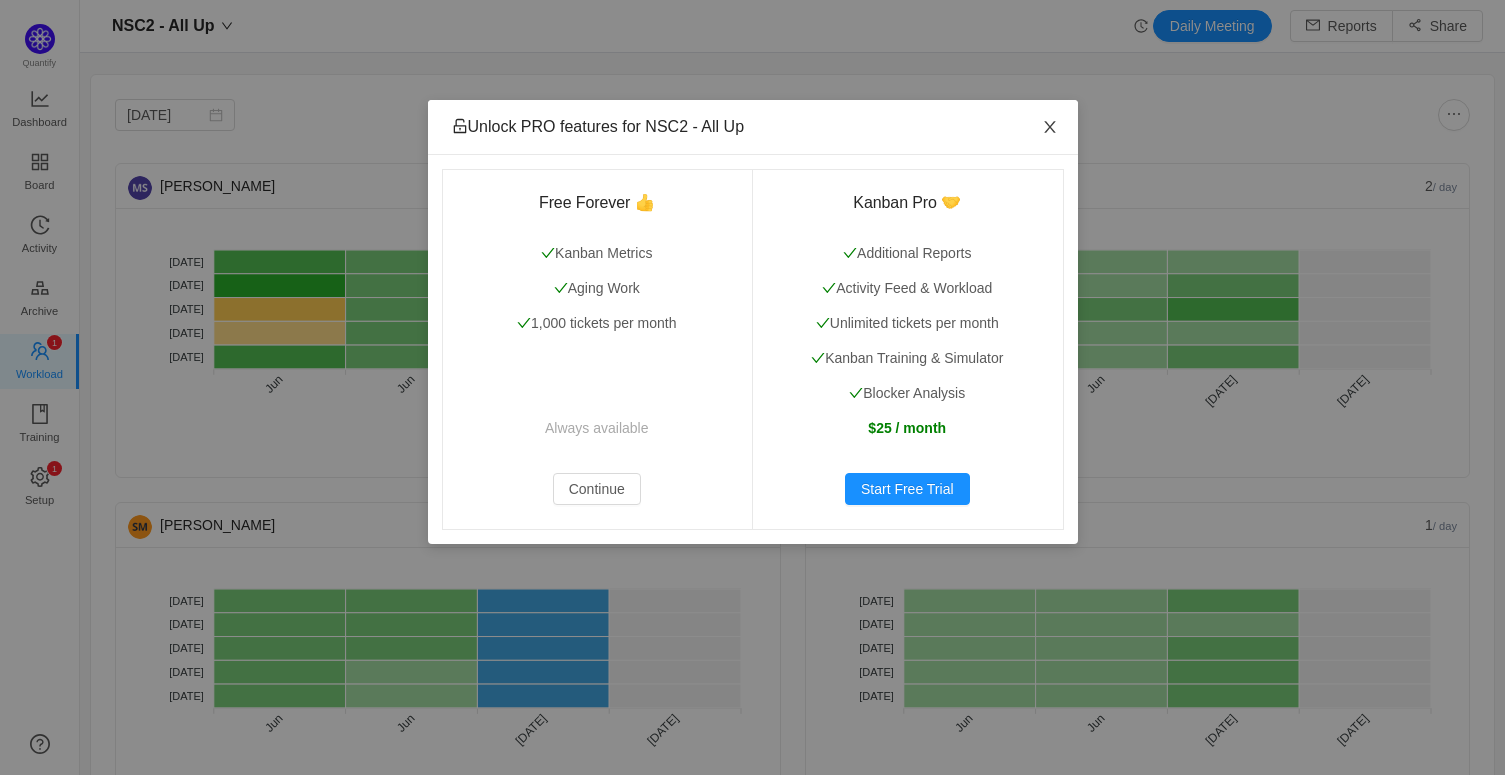 click 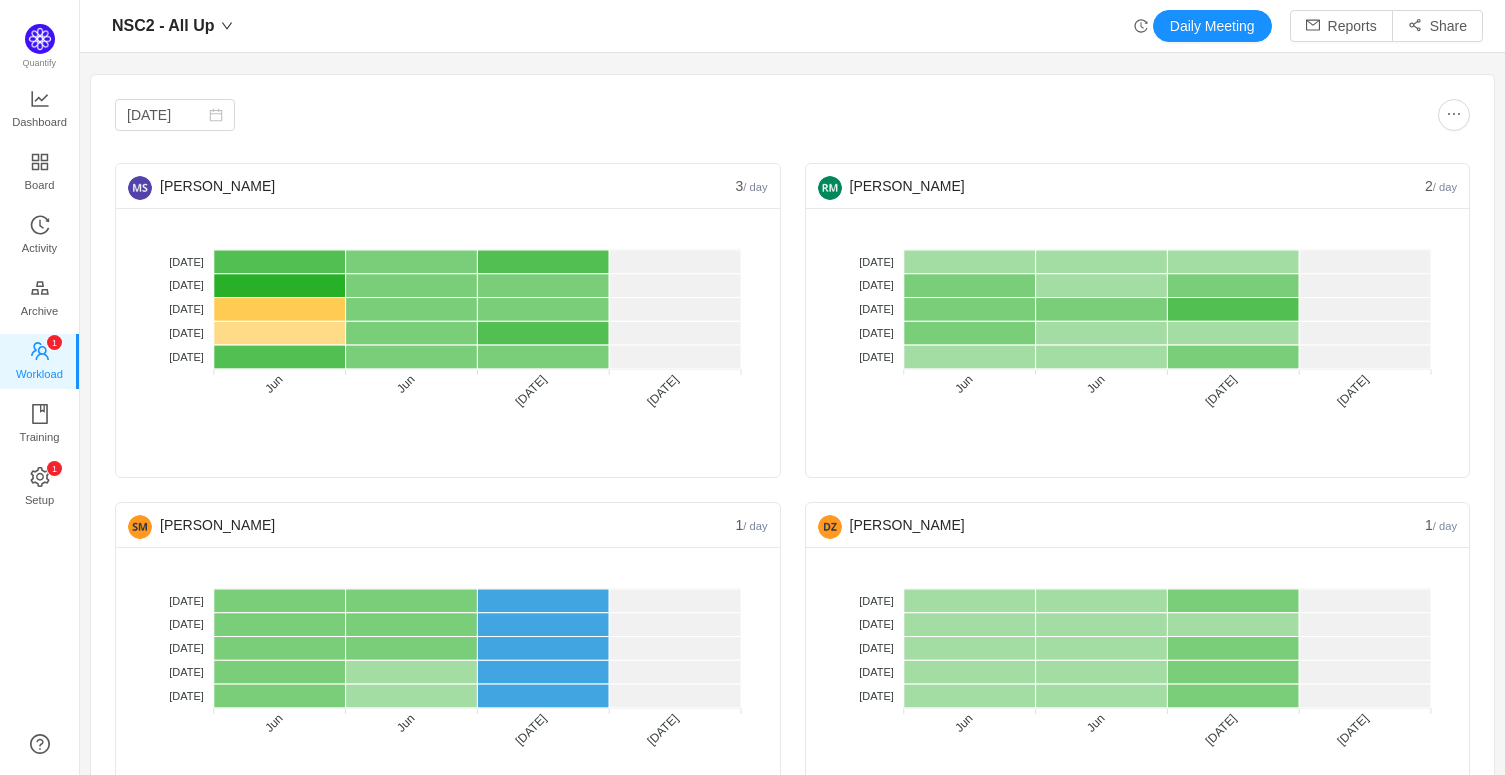 scroll, scrollTop: 272, scrollLeft: 0, axis: vertical 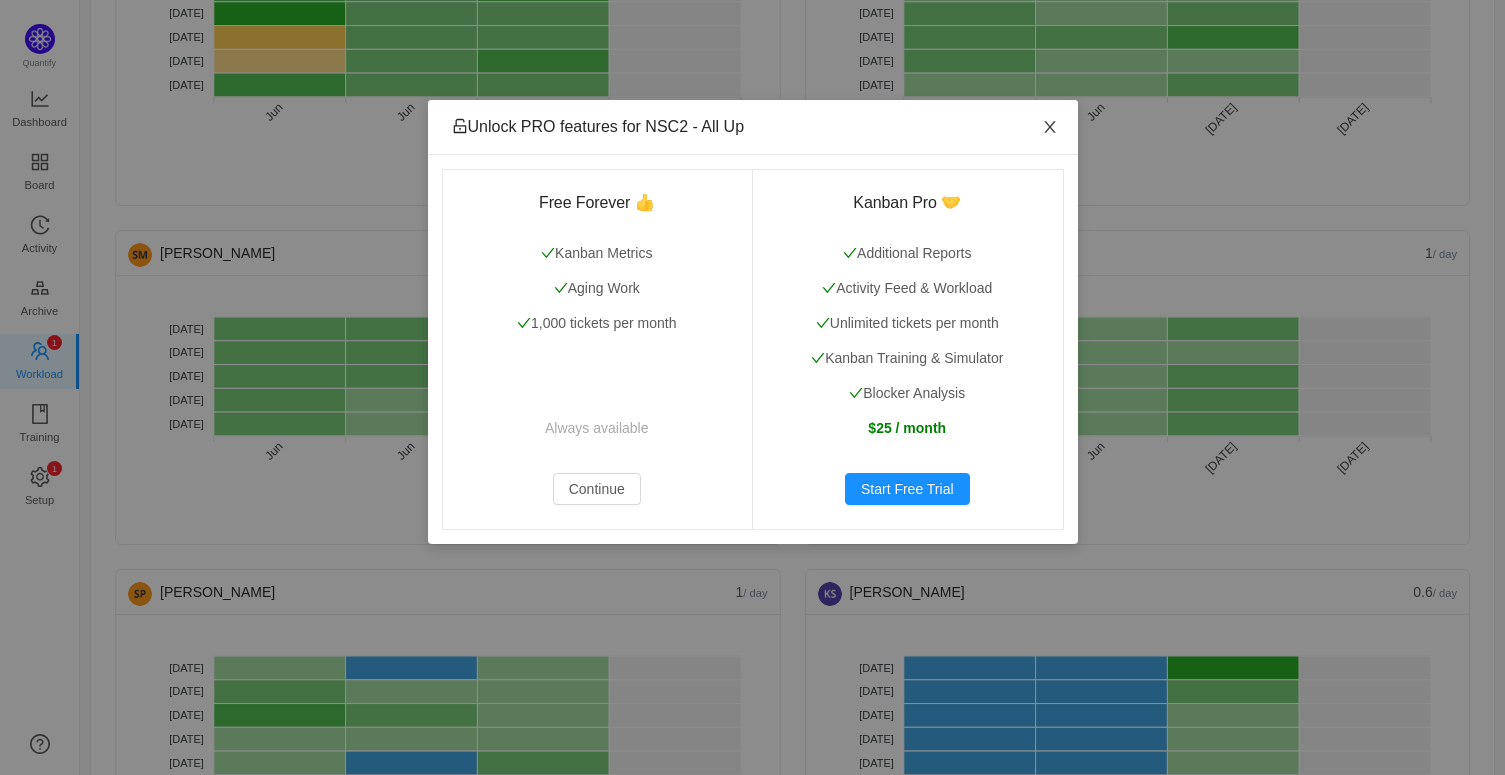 click 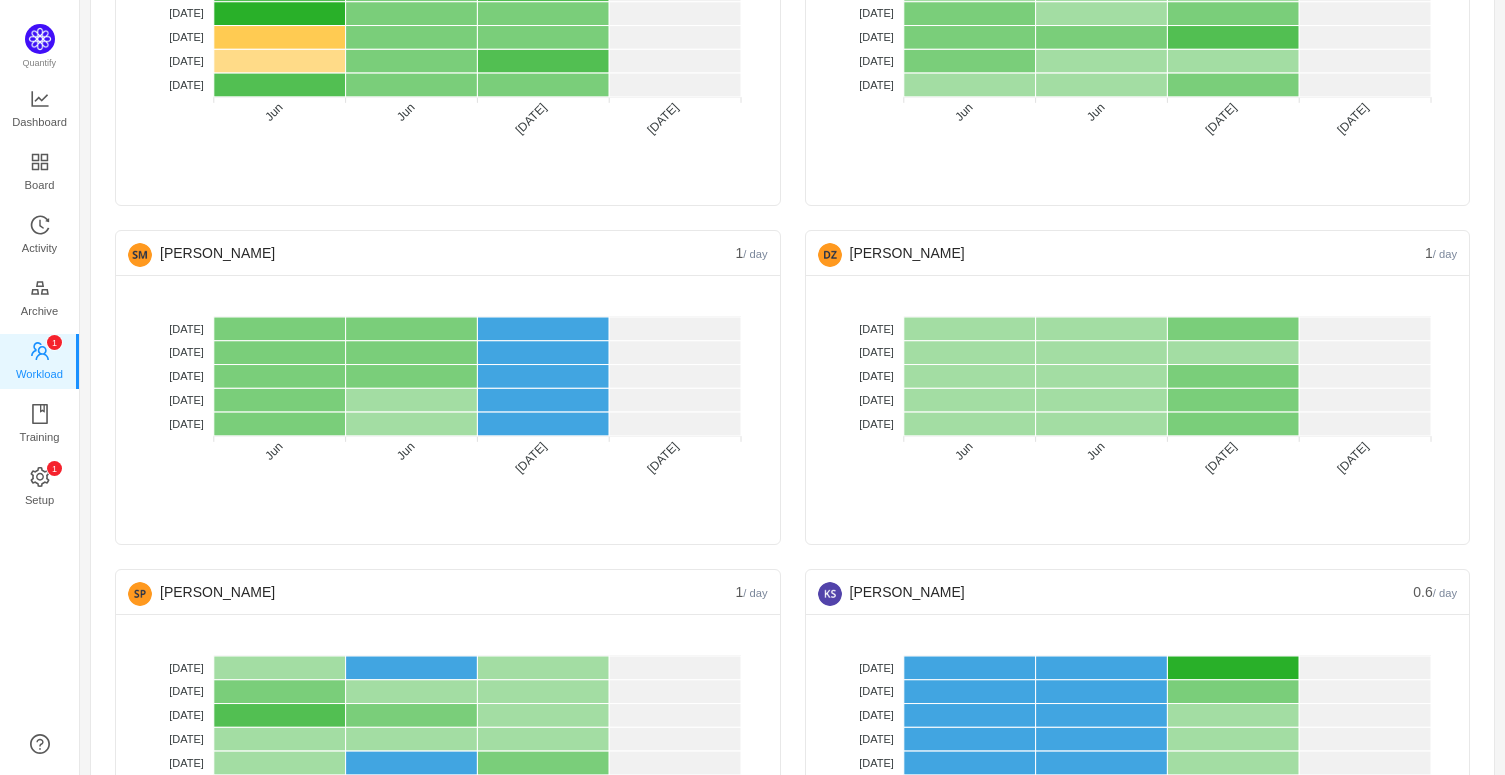 scroll, scrollTop: 545, scrollLeft: 0, axis: vertical 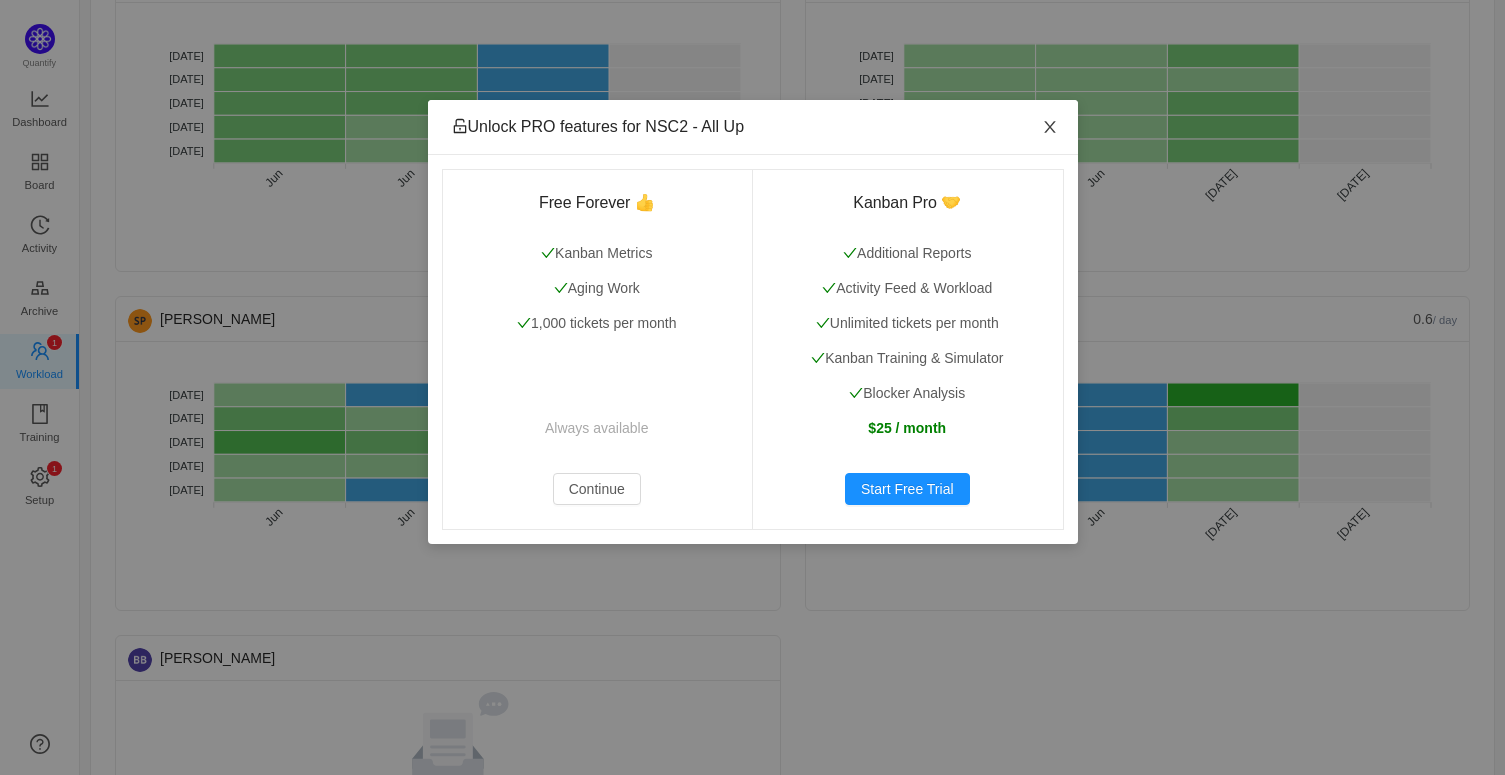 click 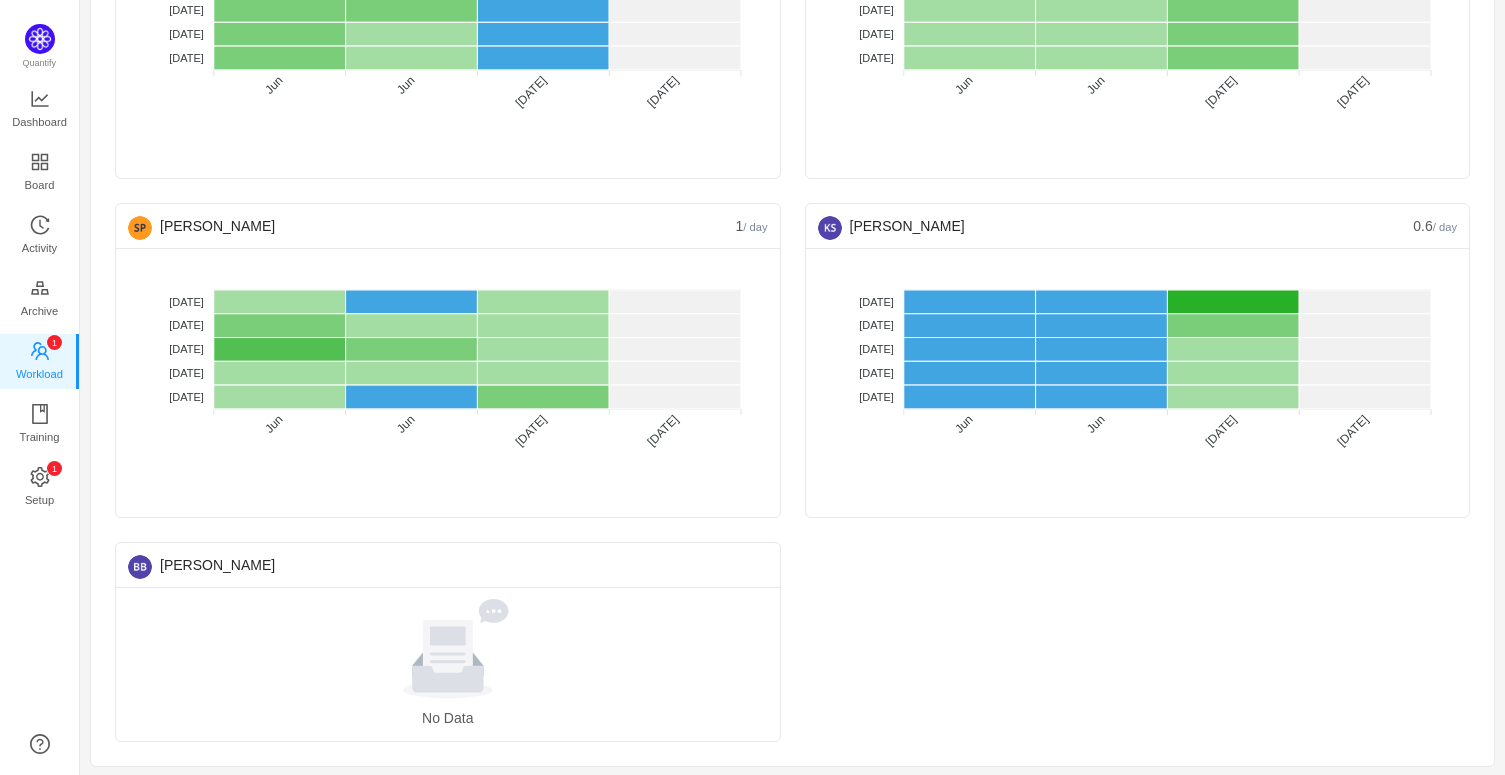 scroll, scrollTop: 365, scrollLeft: 0, axis: vertical 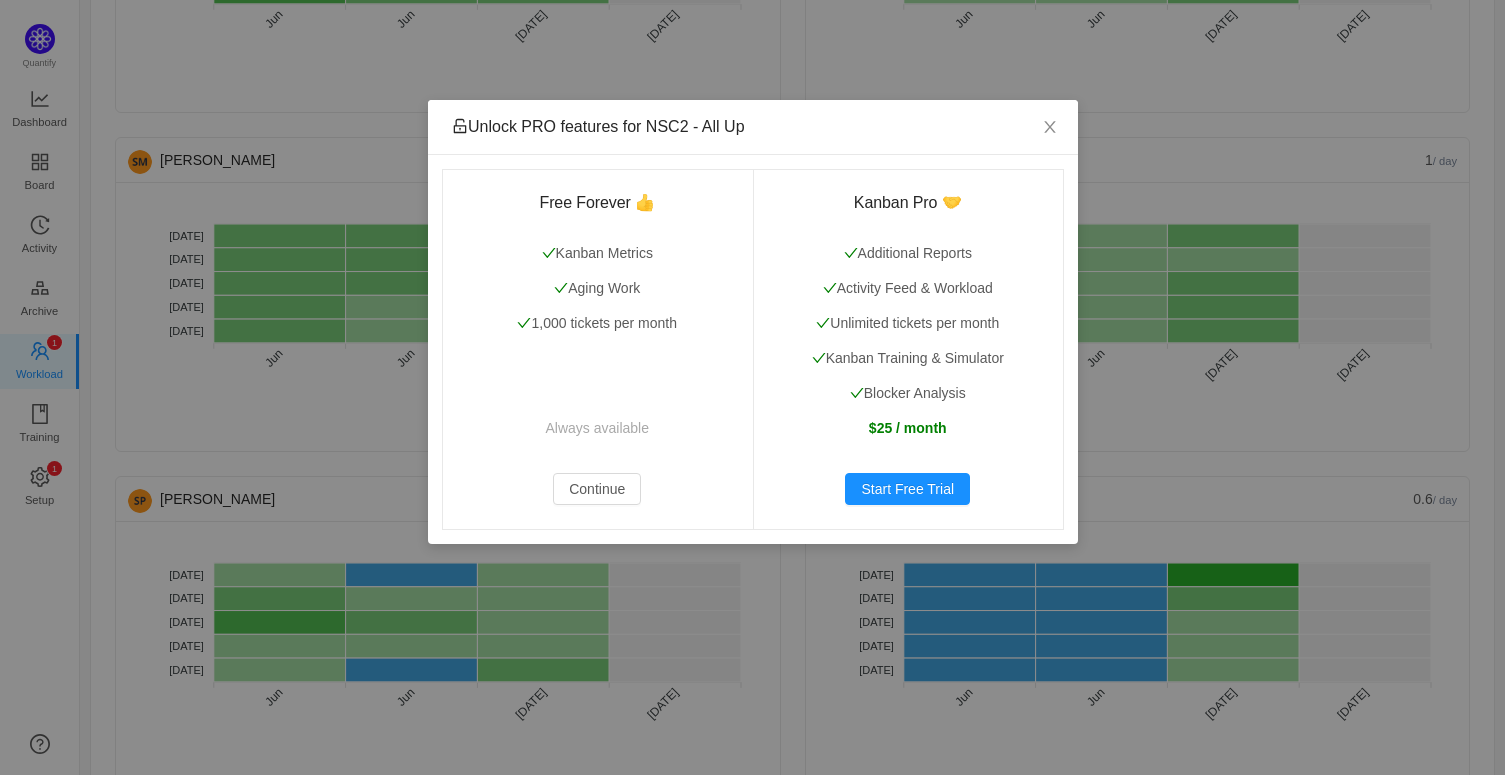 click on "Unlock PRO features for NSC2 - All Up  Free Forever 👍  Kanban Metrics  Aging Work  1,000 tickets per month   Always available  Continue Kanban Pro 🤝  Additional Reports  Activity Feed & Workload  Unlimited tickets per month  Kanban Training & Simulator  Blocker Analysis $25 / month Start Free Trial" at bounding box center [752, 387] 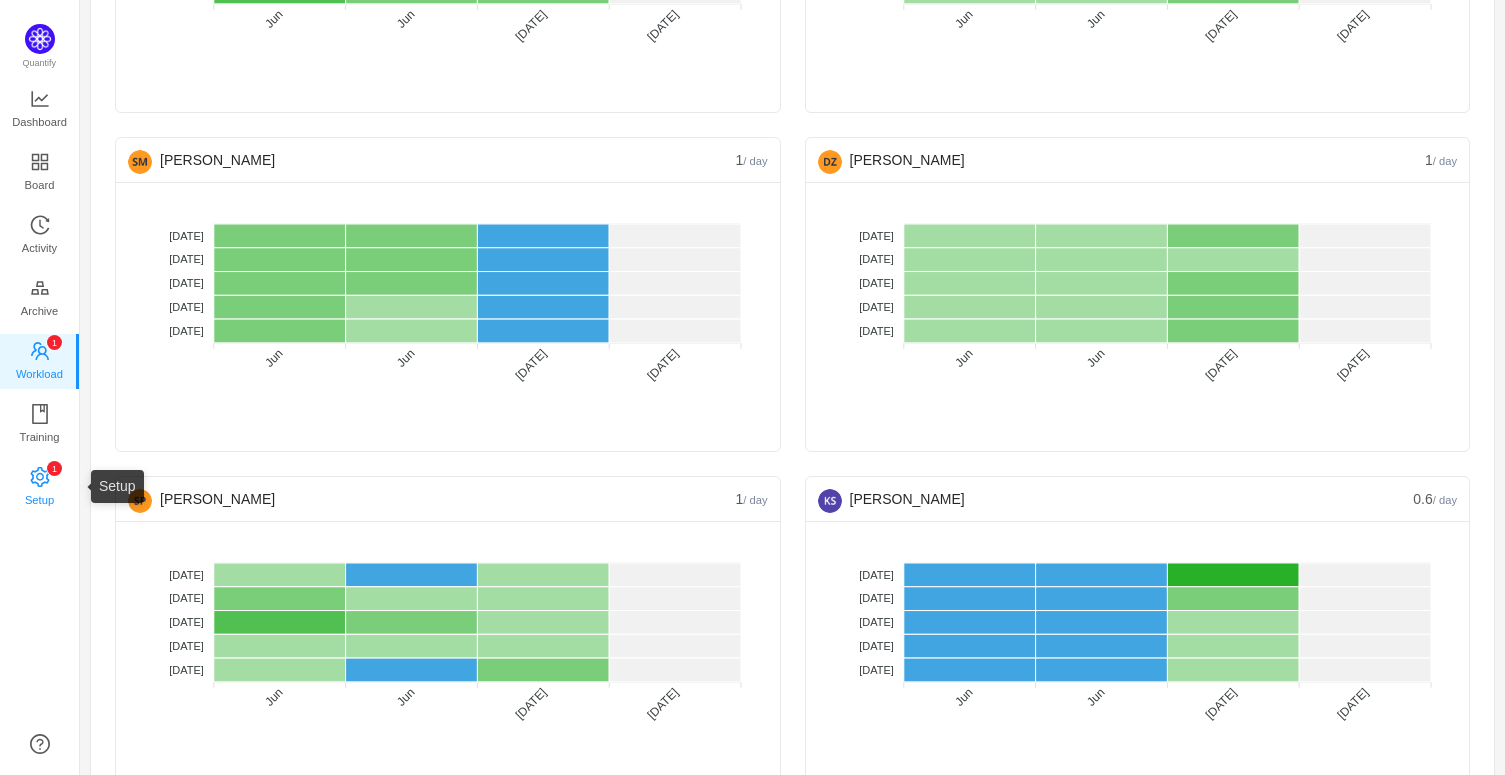 click on "Setup" at bounding box center [39, 500] 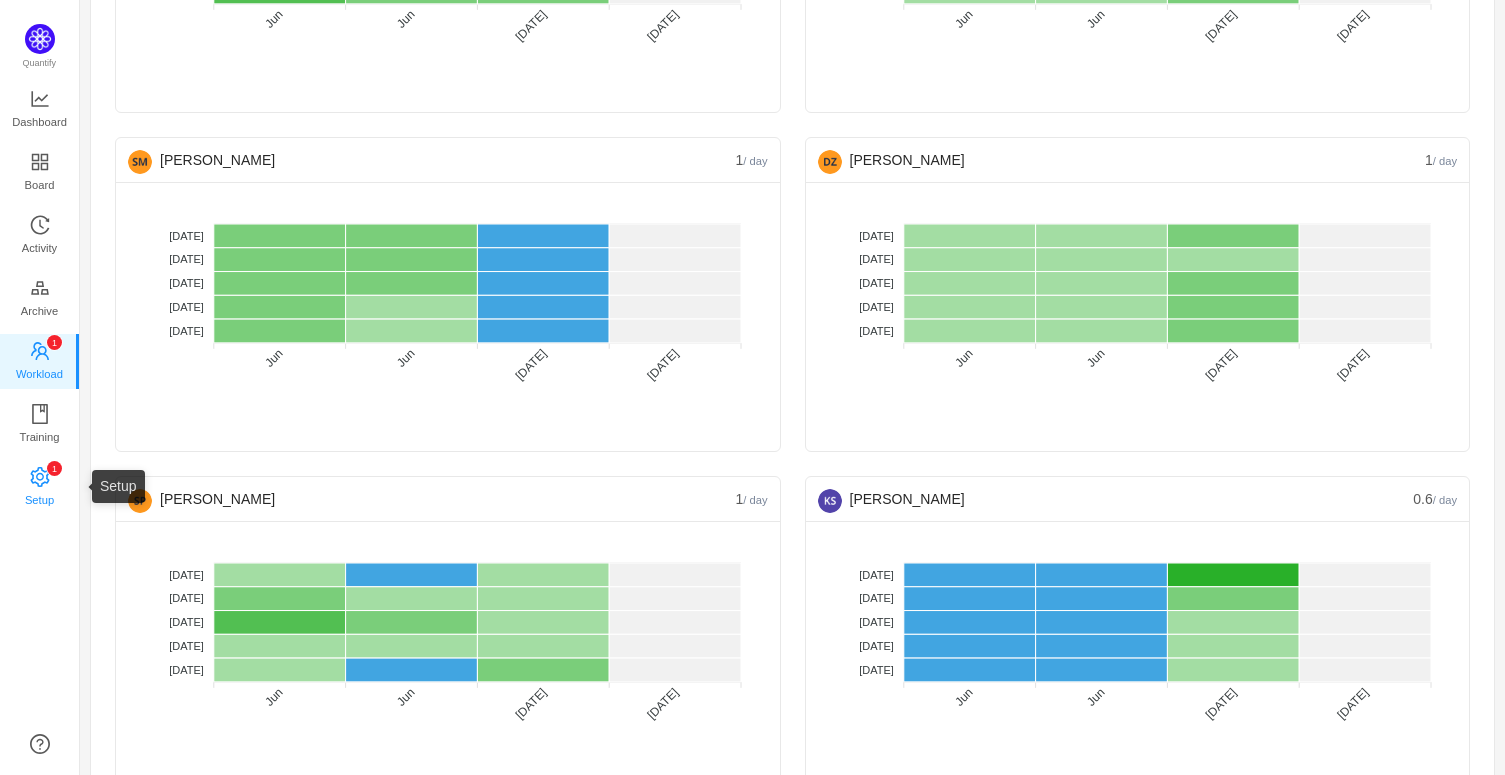 scroll, scrollTop: 0, scrollLeft: 0, axis: both 